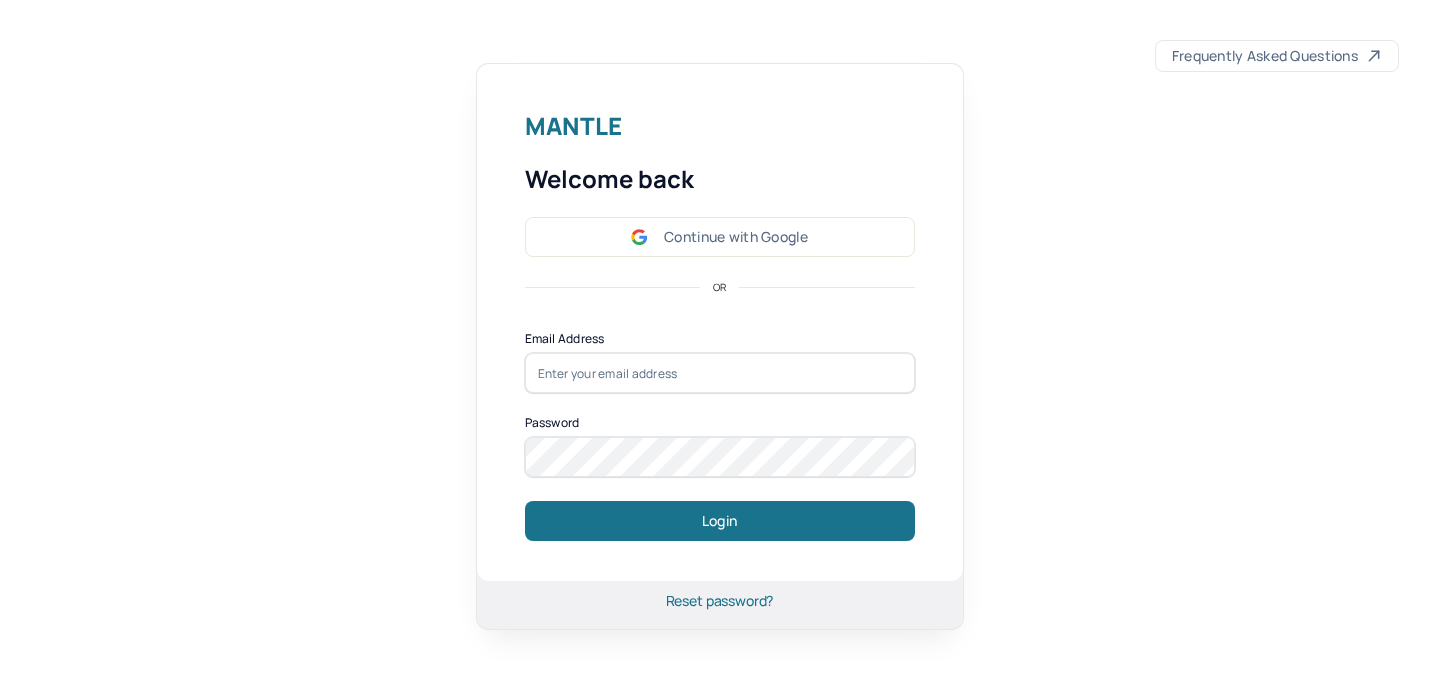 scroll, scrollTop: 0, scrollLeft: 0, axis: both 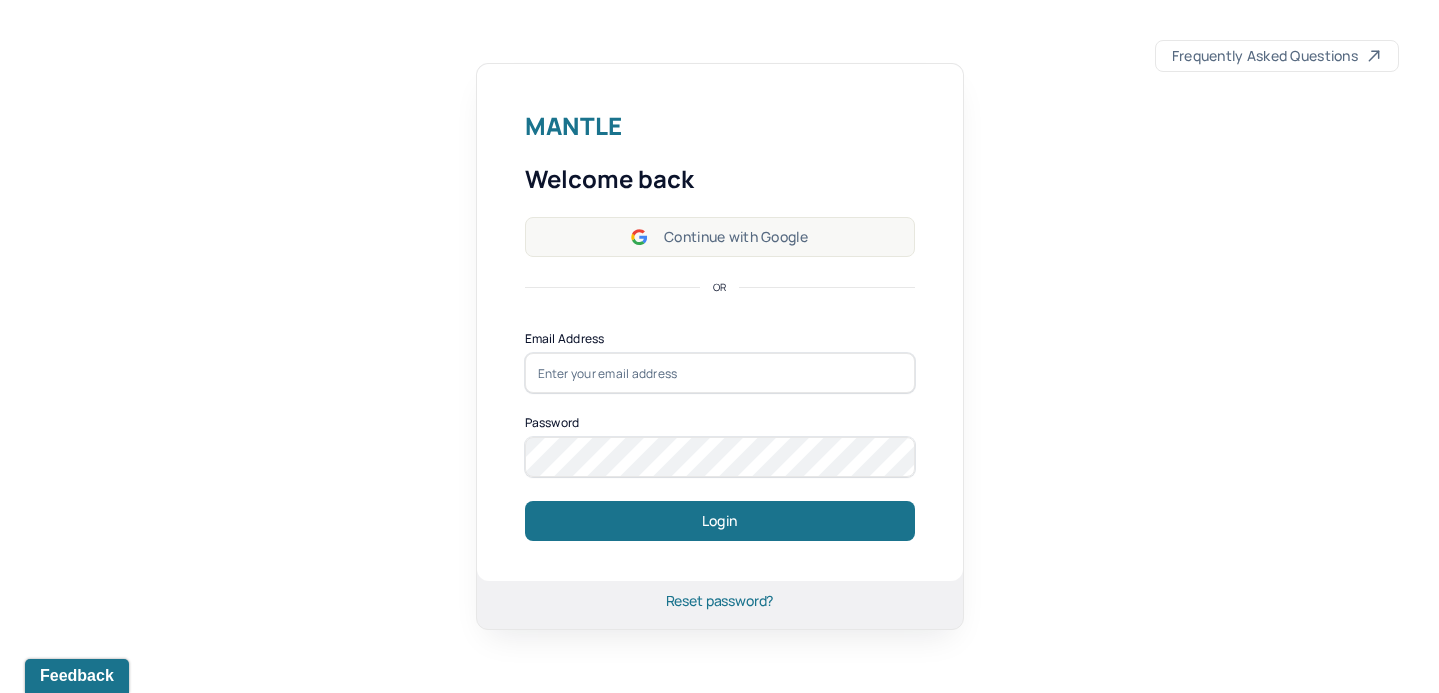 click on "Continue with Google" at bounding box center [720, 237] 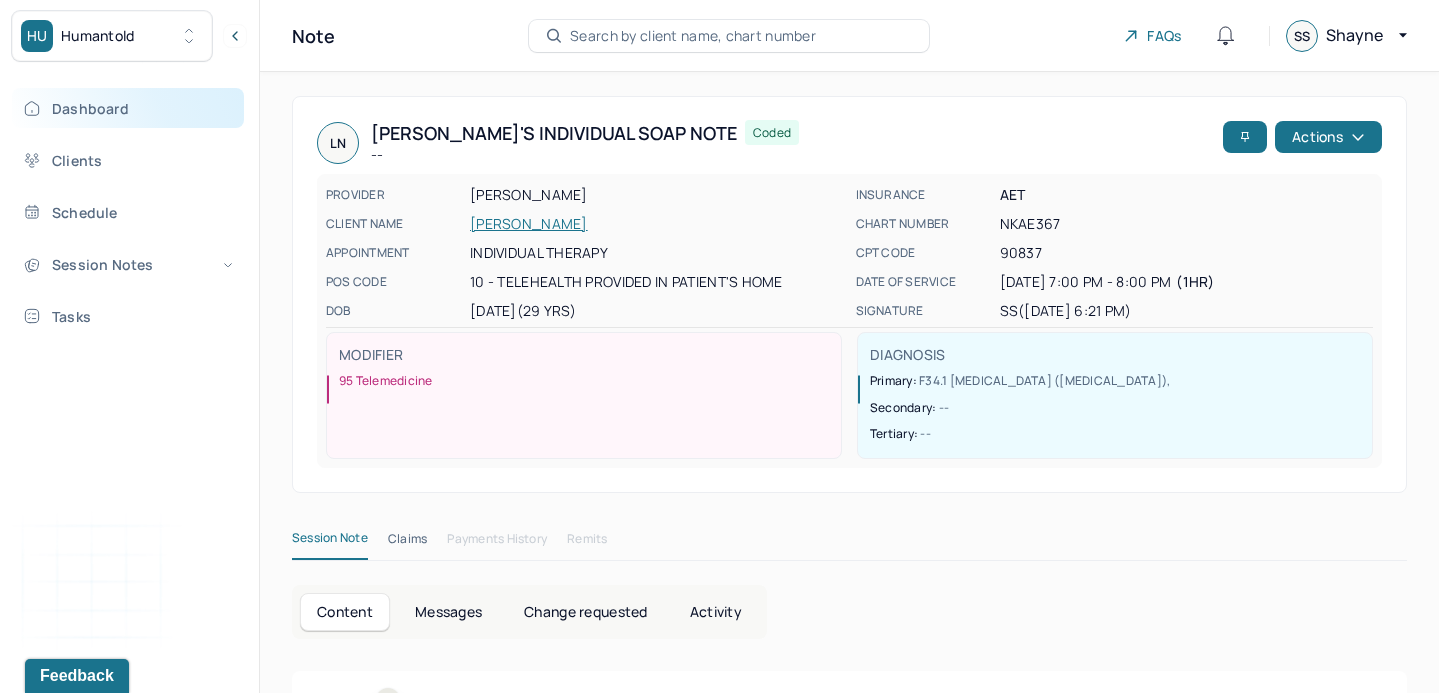 click on "Dashboard" at bounding box center (128, 108) 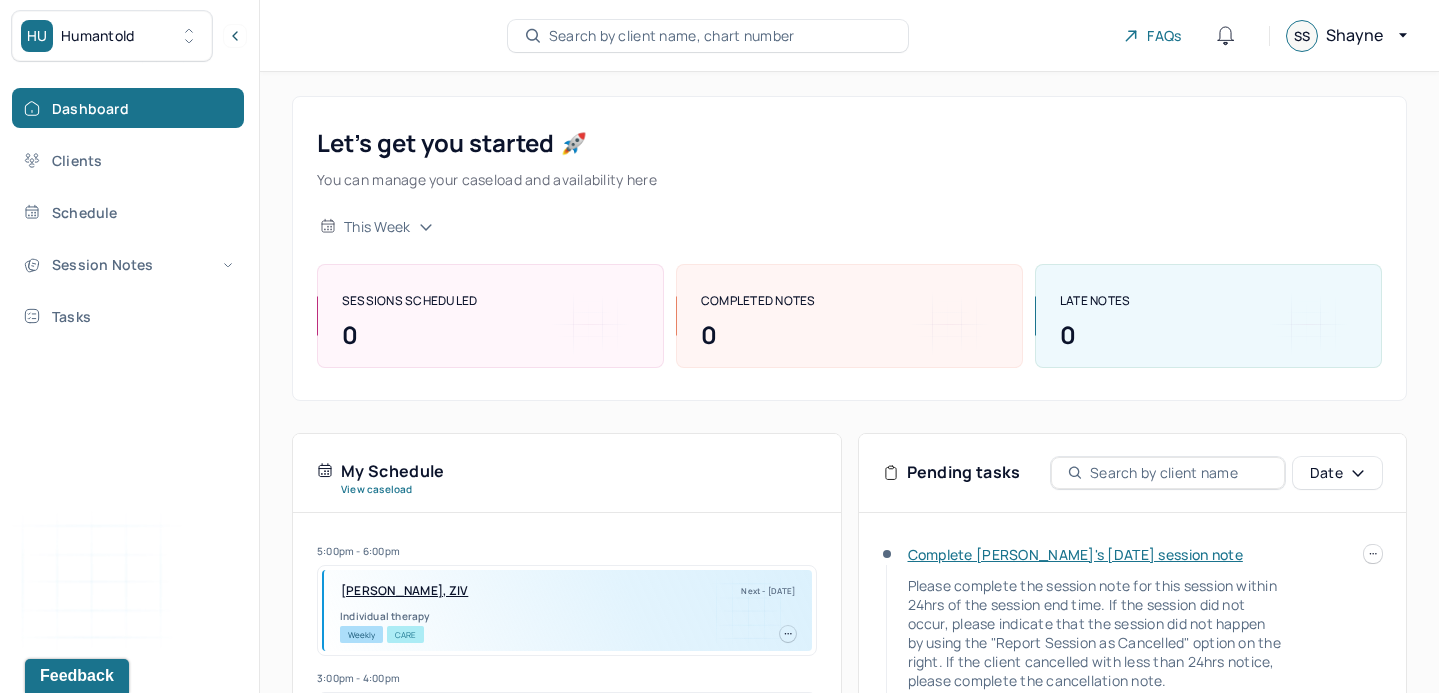 click at bounding box center [1373, 554] 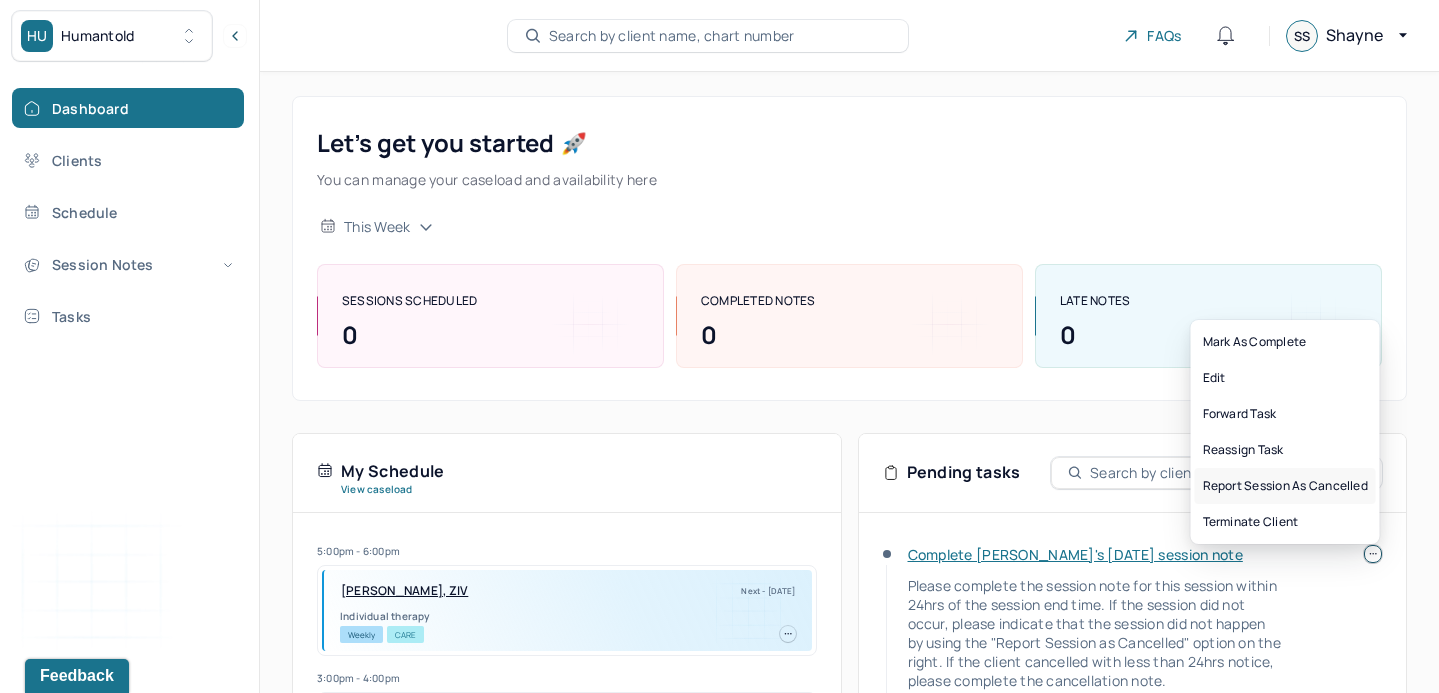 click on "Report session as cancelled" at bounding box center [1285, 486] 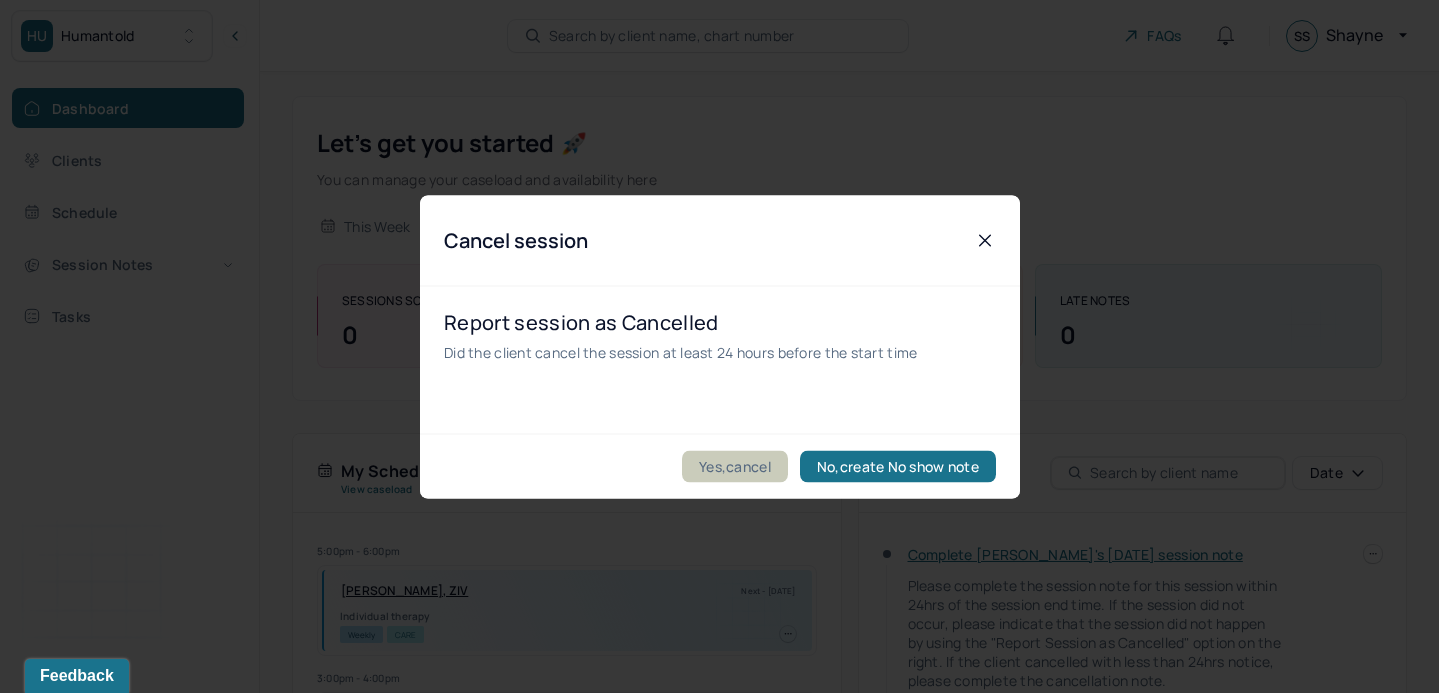 click on "Yes,cancel" at bounding box center (735, 466) 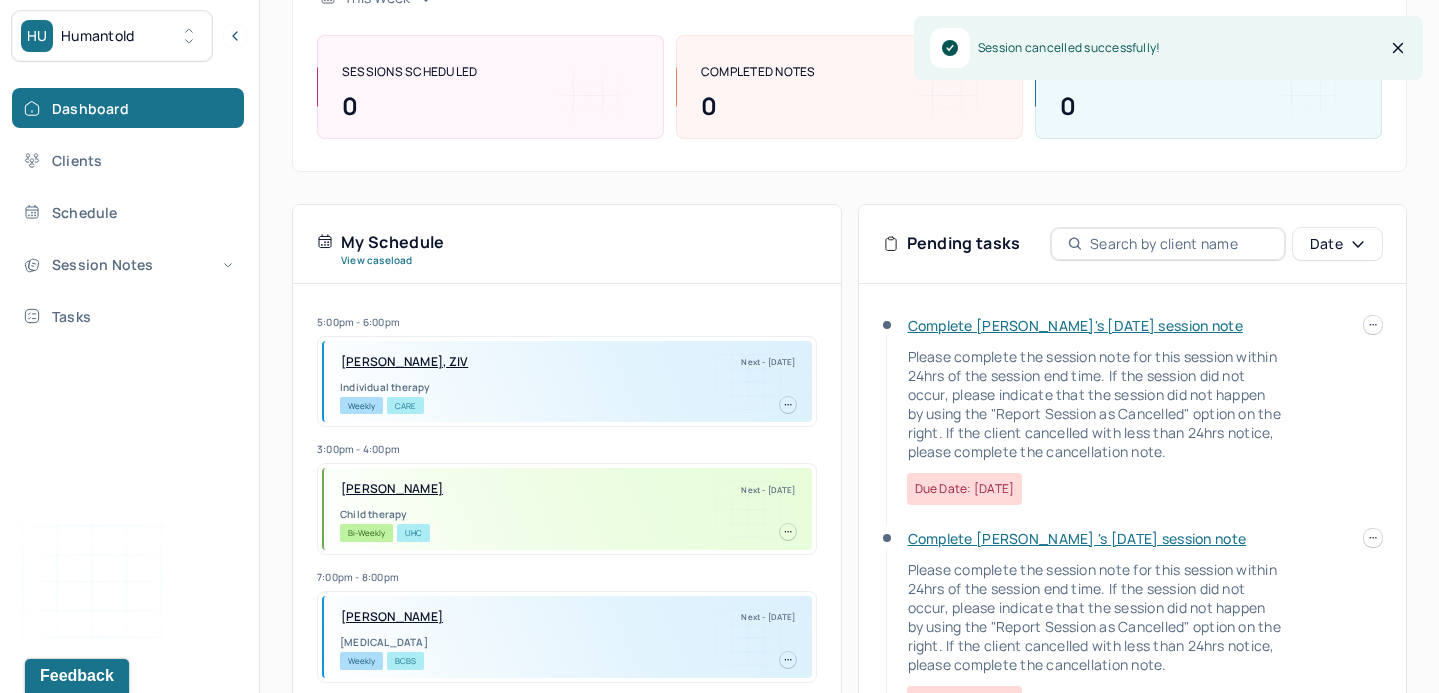 scroll, scrollTop: 256, scrollLeft: 0, axis: vertical 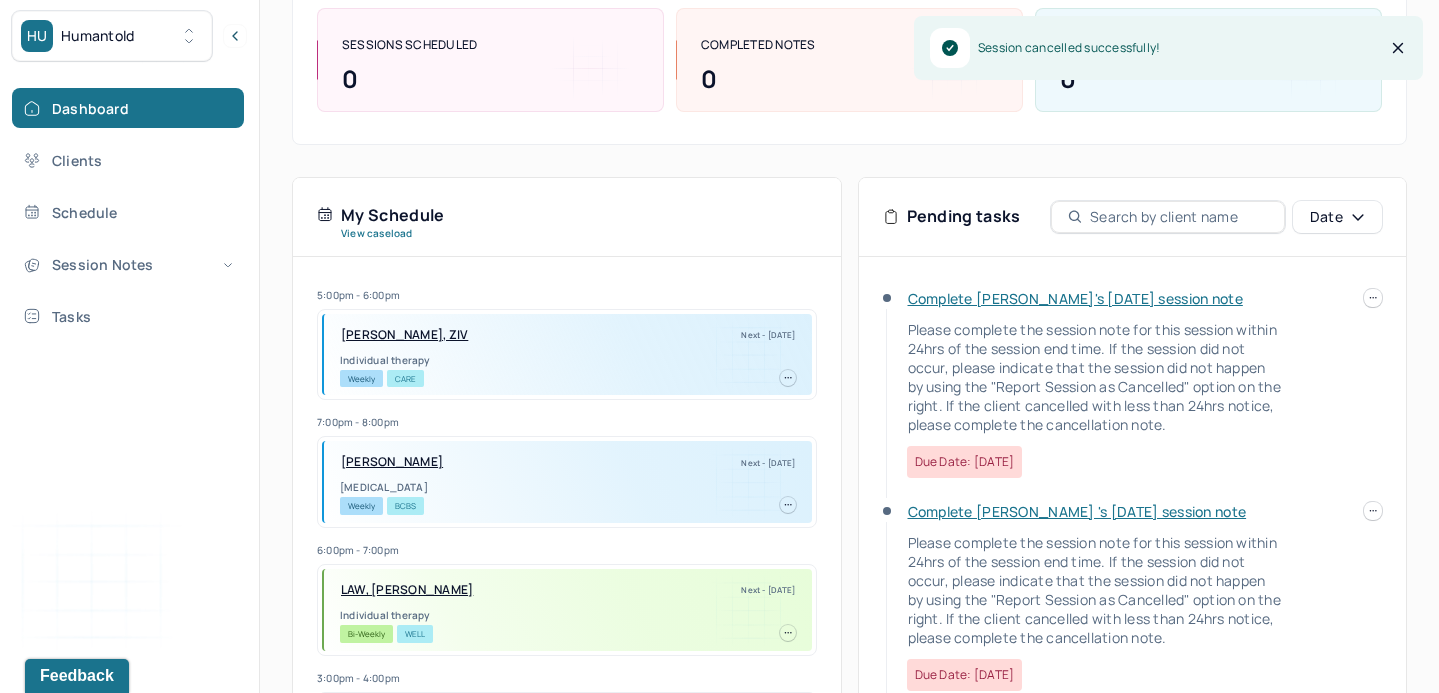 click 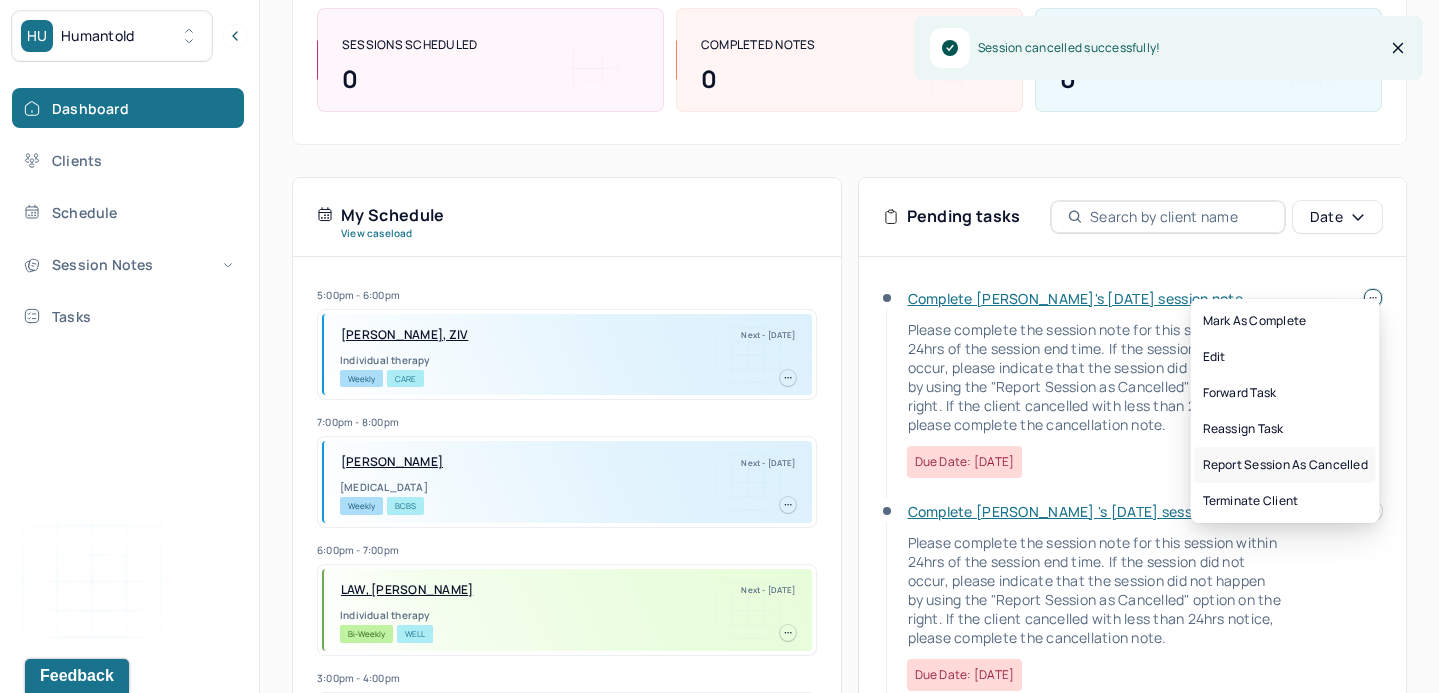 click on "Report session as cancelled" at bounding box center [1285, 465] 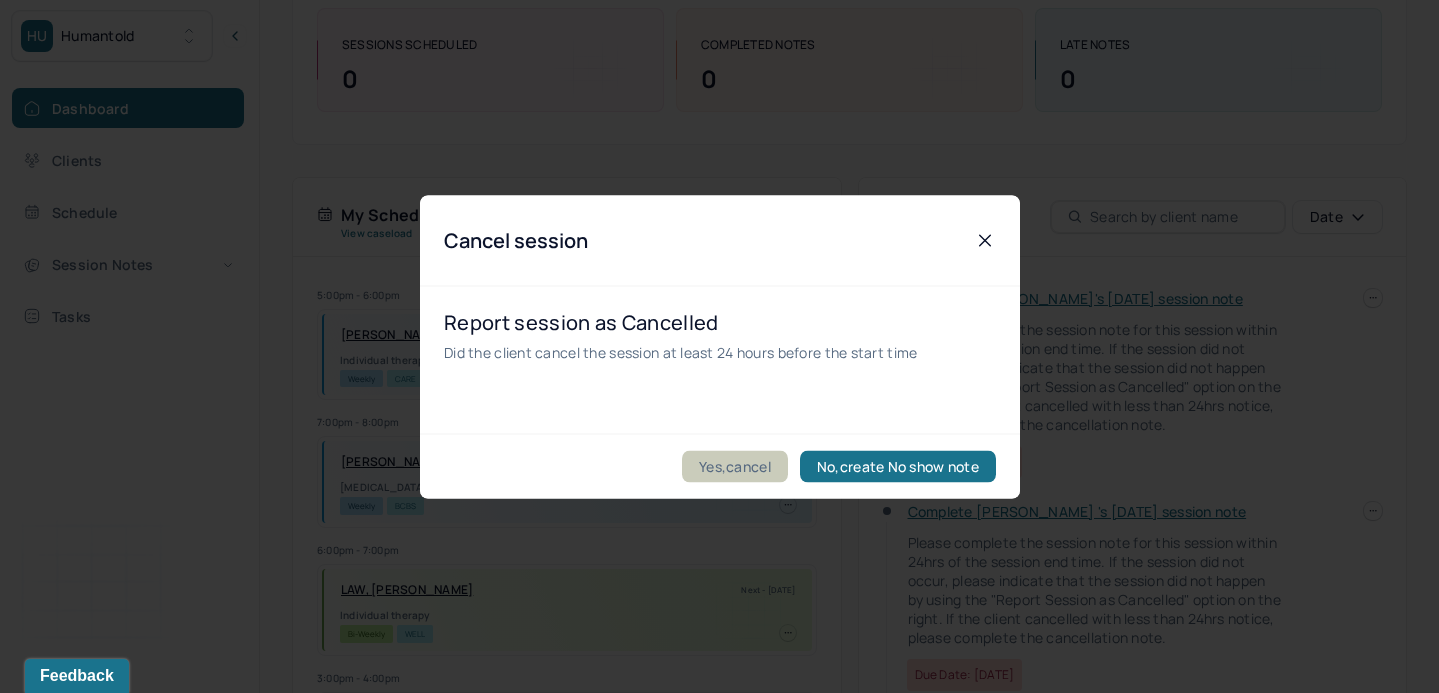 click on "Yes,cancel" at bounding box center (735, 466) 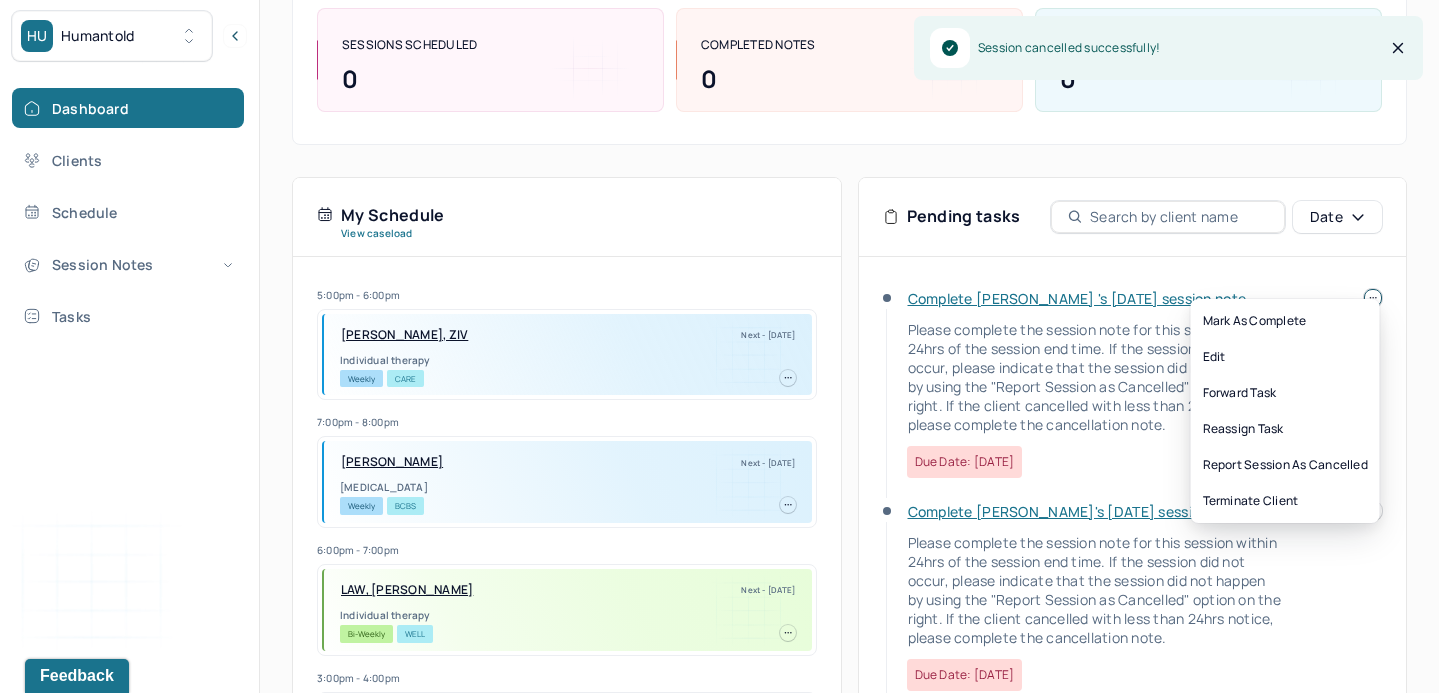 click at bounding box center [1373, 298] 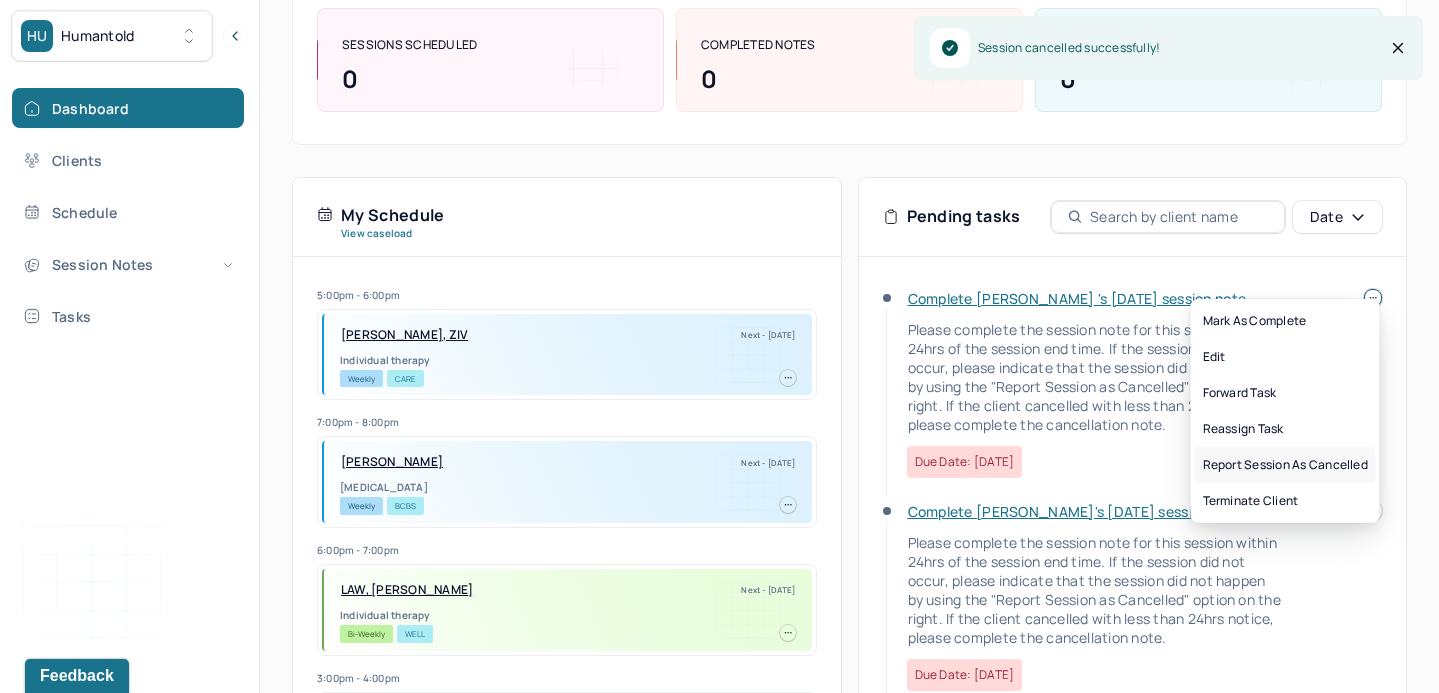 click on "Report session as cancelled" at bounding box center (1285, 465) 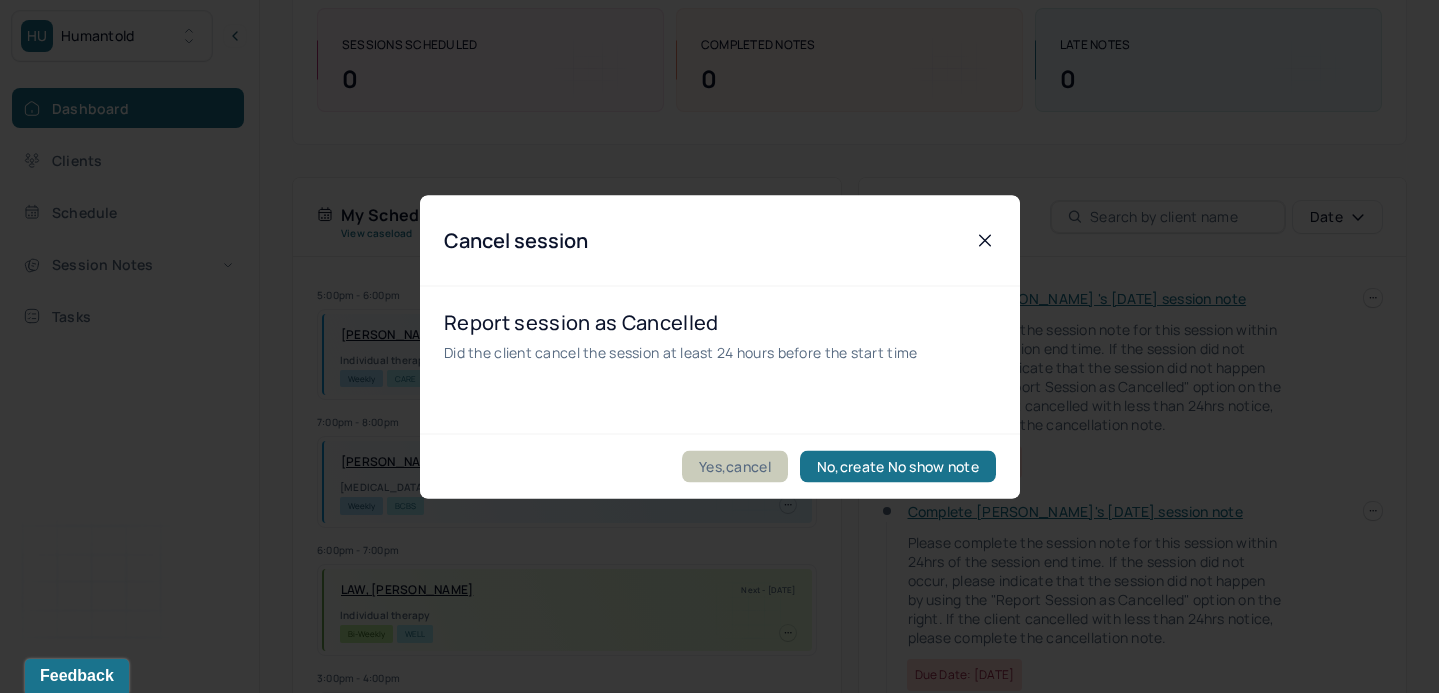 click on "Yes,cancel" at bounding box center (735, 466) 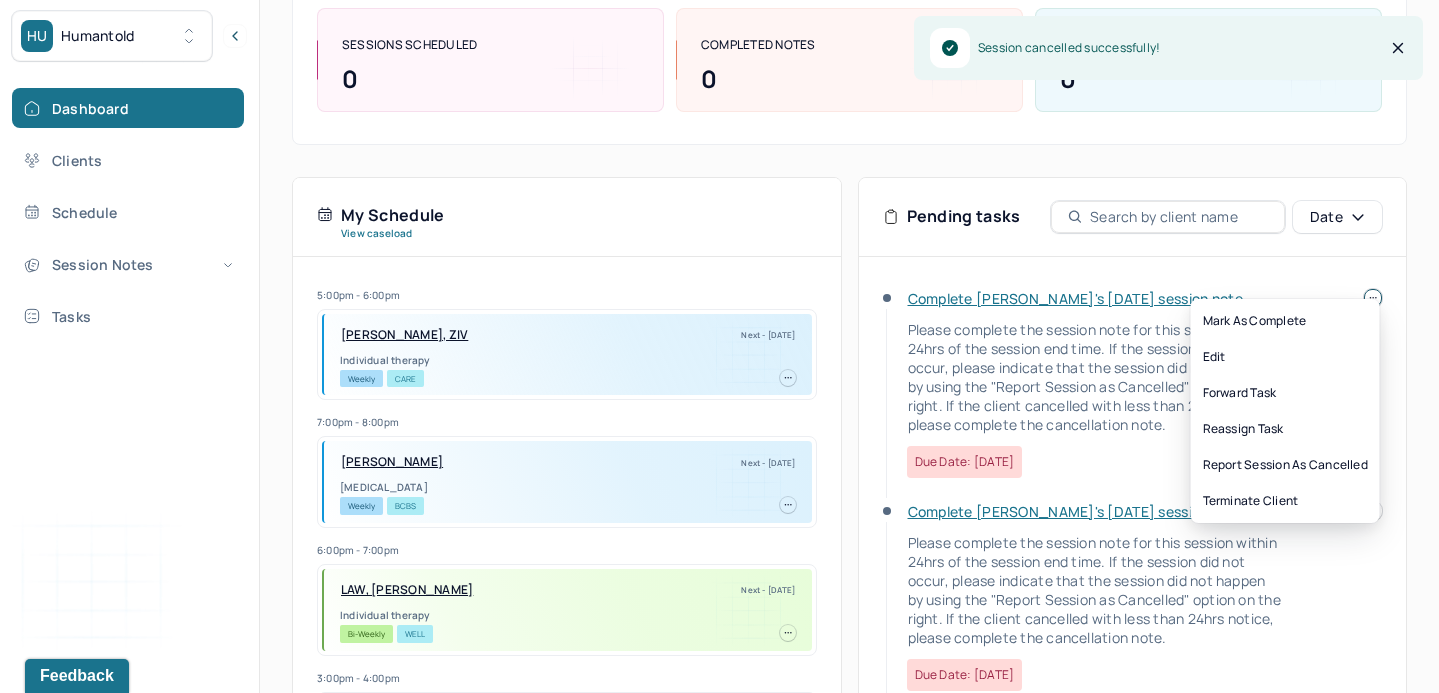 click on "HU Humantold       Dashboard Clients Schedule Session Notes Tasks SS [PERSON_NAME] provider   Logout   Search by client name, chart number     FAQs     SS Shayne Let’s get you started 🚀 You can manage your caseload and availability here   this week   SESSIONS SCHEDULED 0 COMPLETED NOTES 0 LATE NOTES 0 My Schedule View caseload 5:00pm - 6:00pm   [PERSON_NAME], ZIV   Next - [DATE] Individual therapy Weekly CARE     7:00pm - 8:00pm   [PERSON_NAME]   Next - [DATE] [MEDICAL_DATA] Weekly BCBS     6:00pm - 7:00pm   LAW, [PERSON_NAME]   Next - [DATE] Individual therapy Bi-Weekly WELL     3:00pm - 4:00pm   [PERSON_NAME]   Next - [DATE] Child therapy Bi-Weekly UHC     2:00pm - 3:00pm   [PERSON_NAME][GEOGRAPHIC_DATA]   Next - [DATE] Individual therapy Bi-Weekly UHC     5:00pm - 6:00pm   [PERSON_NAME]   Next - [DATE] Individual therapy Weekly Self Pay     6:00pm - 7:00pm   [PERSON_NAME]   Next - [DATE] Individual therapy Weekly BCBS     1:00pm - 2:00pm   [PERSON_NAME]   OPT" at bounding box center (719, 327) 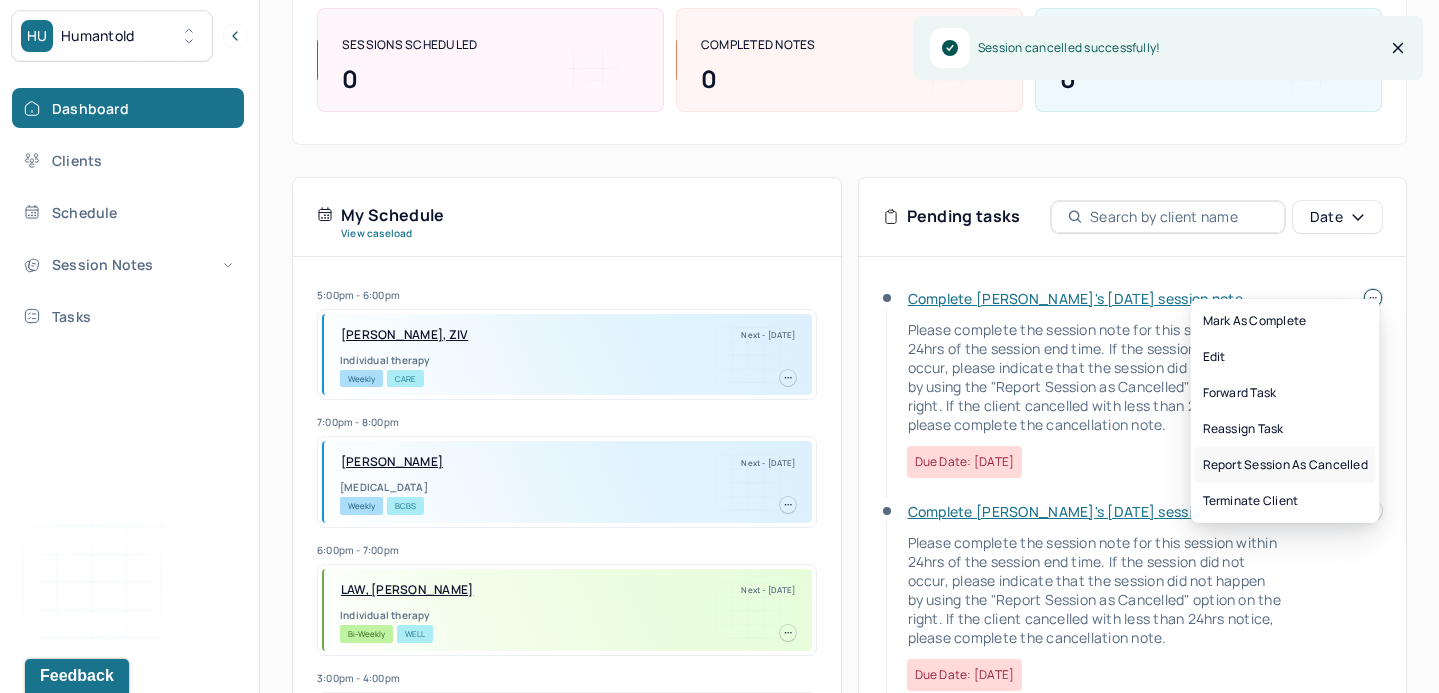 click on "Report session as cancelled" at bounding box center (1285, 465) 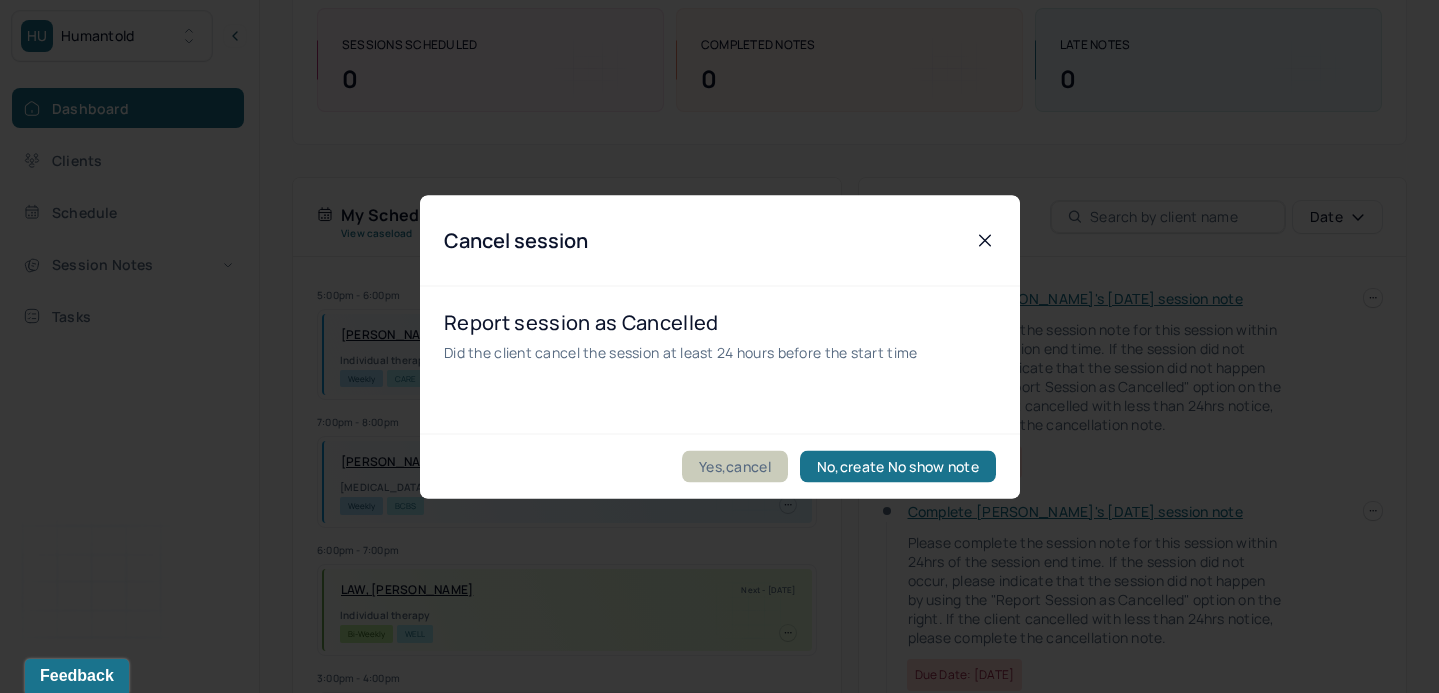 click on "Yes,cancel" at bounding box center [735, 466] 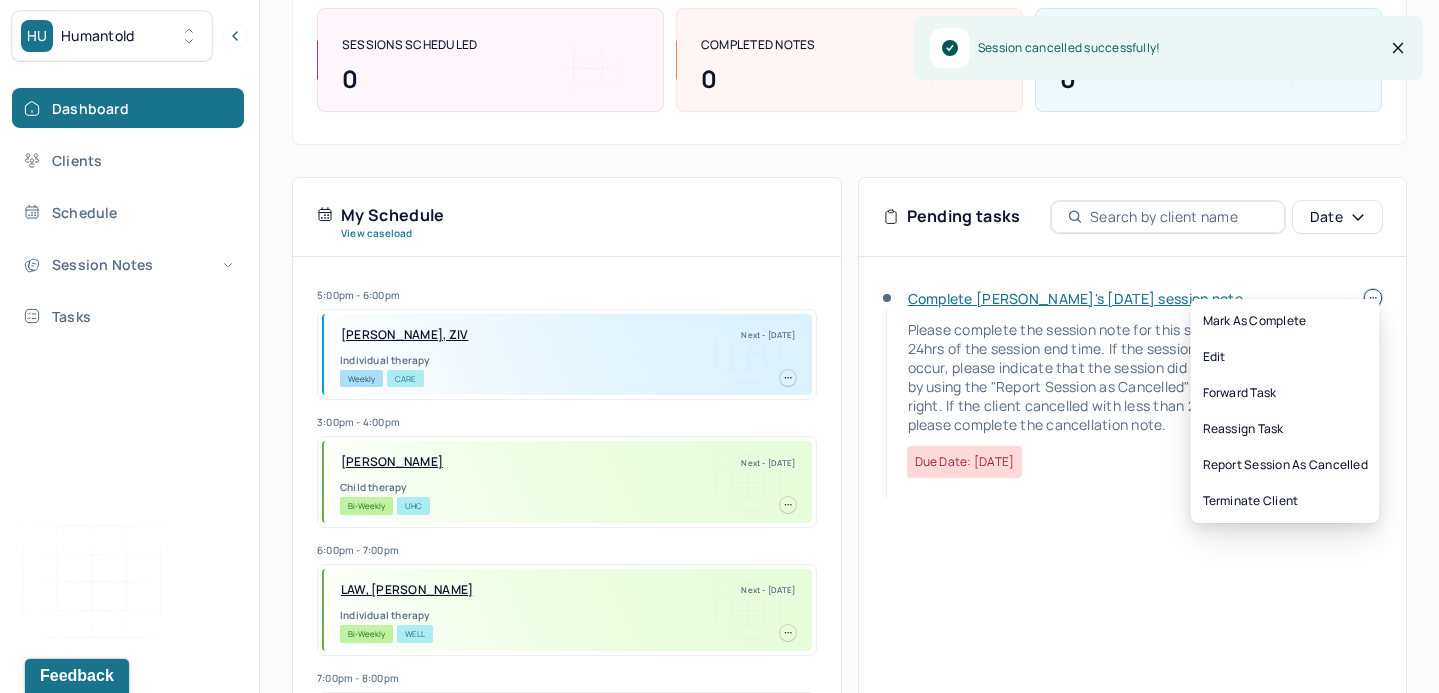 click at bounding box center [1373, 298] 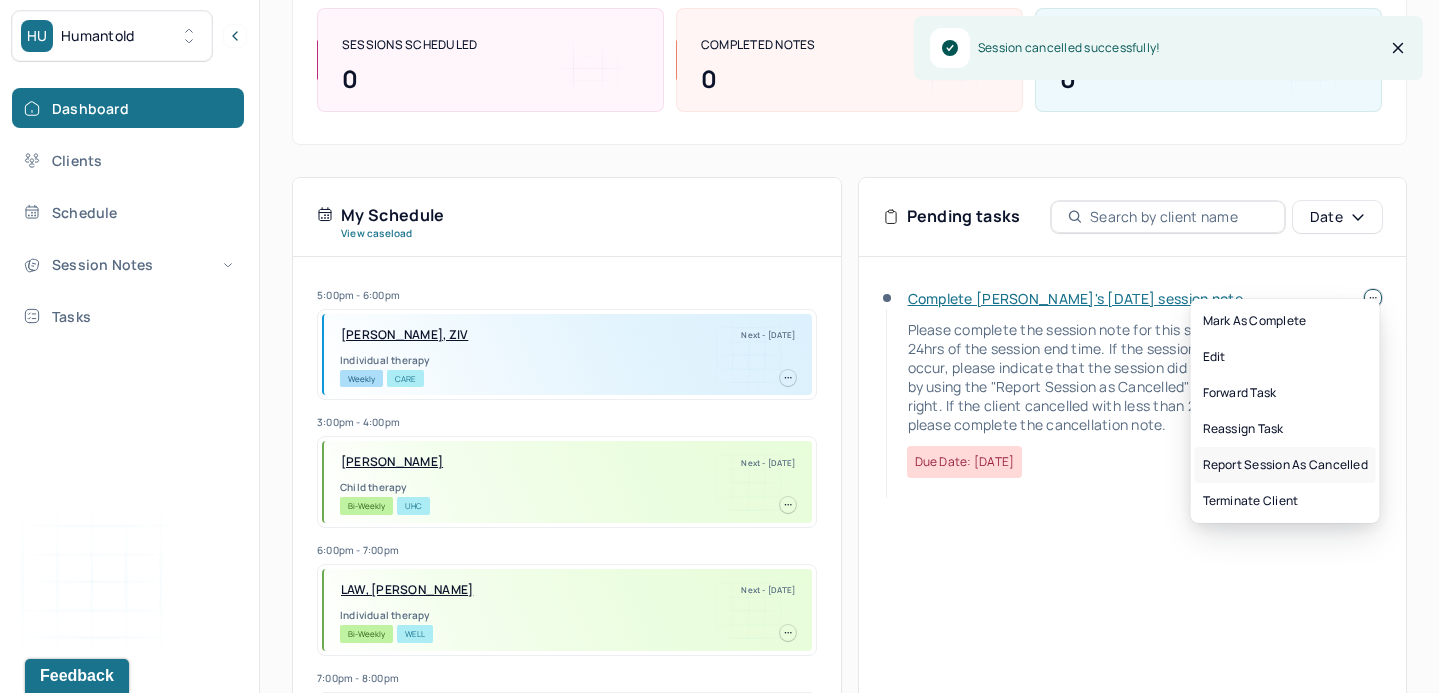 click on "Report session as cancelled" at bounding box center (1285, 465) 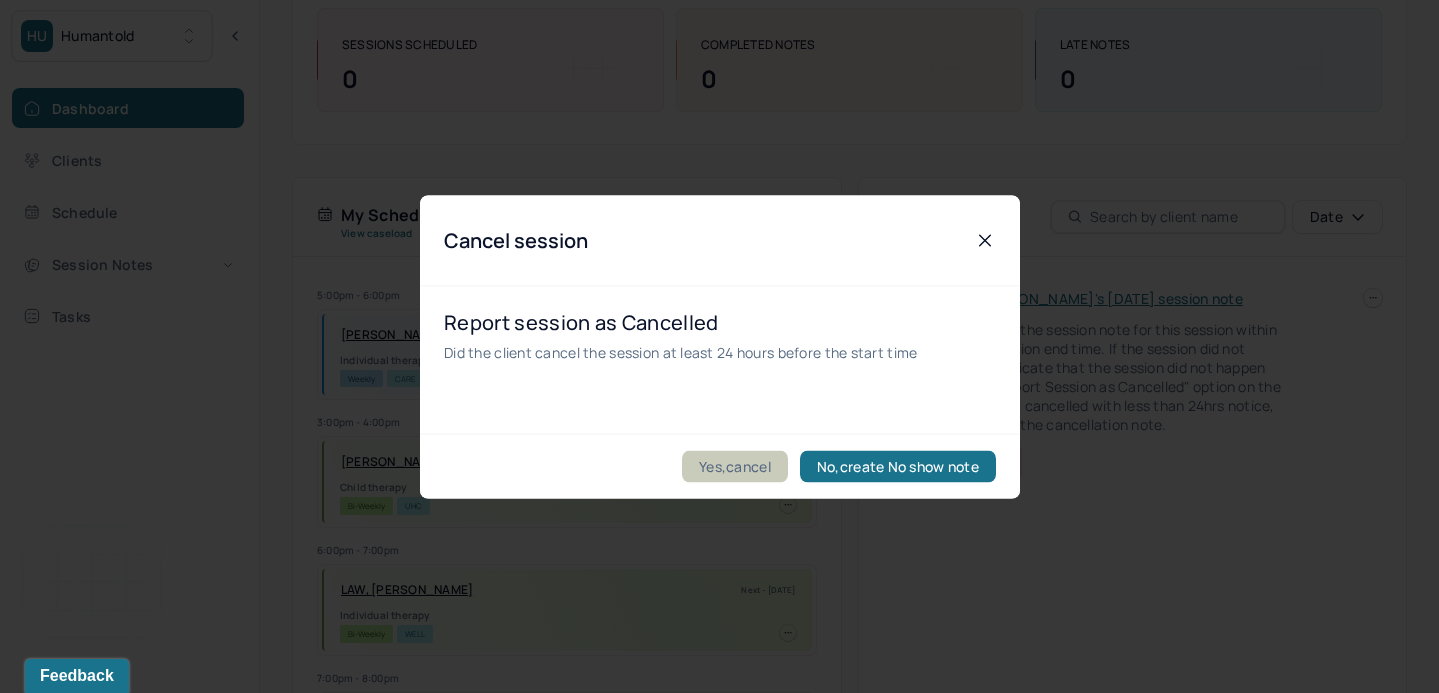 click on "Yes,cancel" at bounding box center (735, 466) 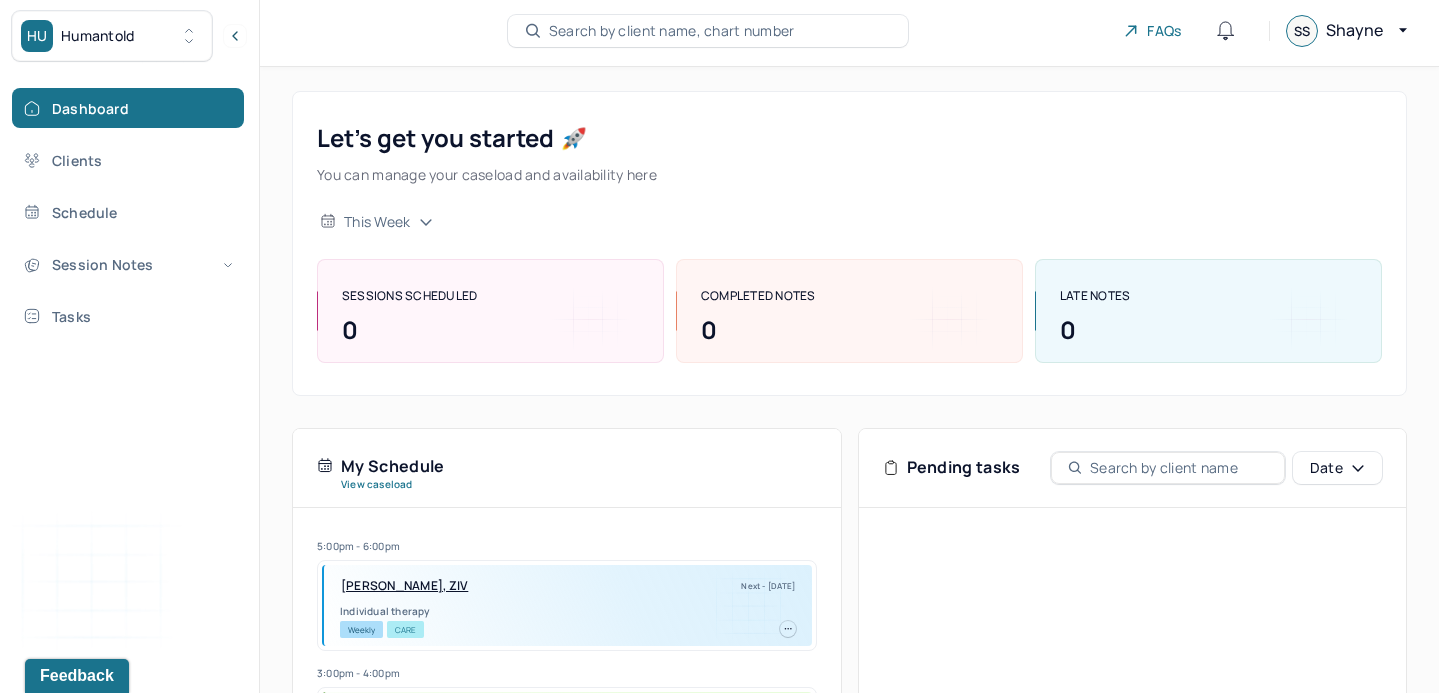 scroll, scrollTop: 0, scrollLeft: 0, axis: both 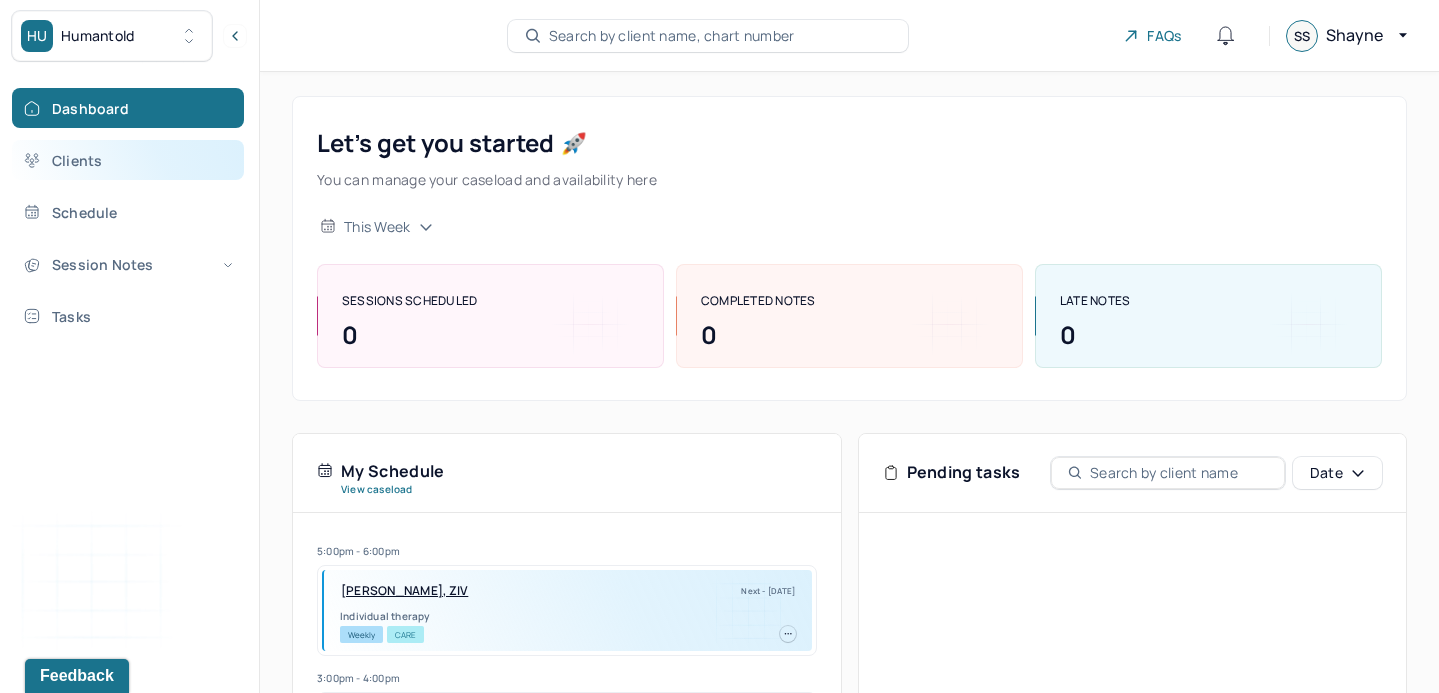 click on "Clients" at bounding box center (128, 160) 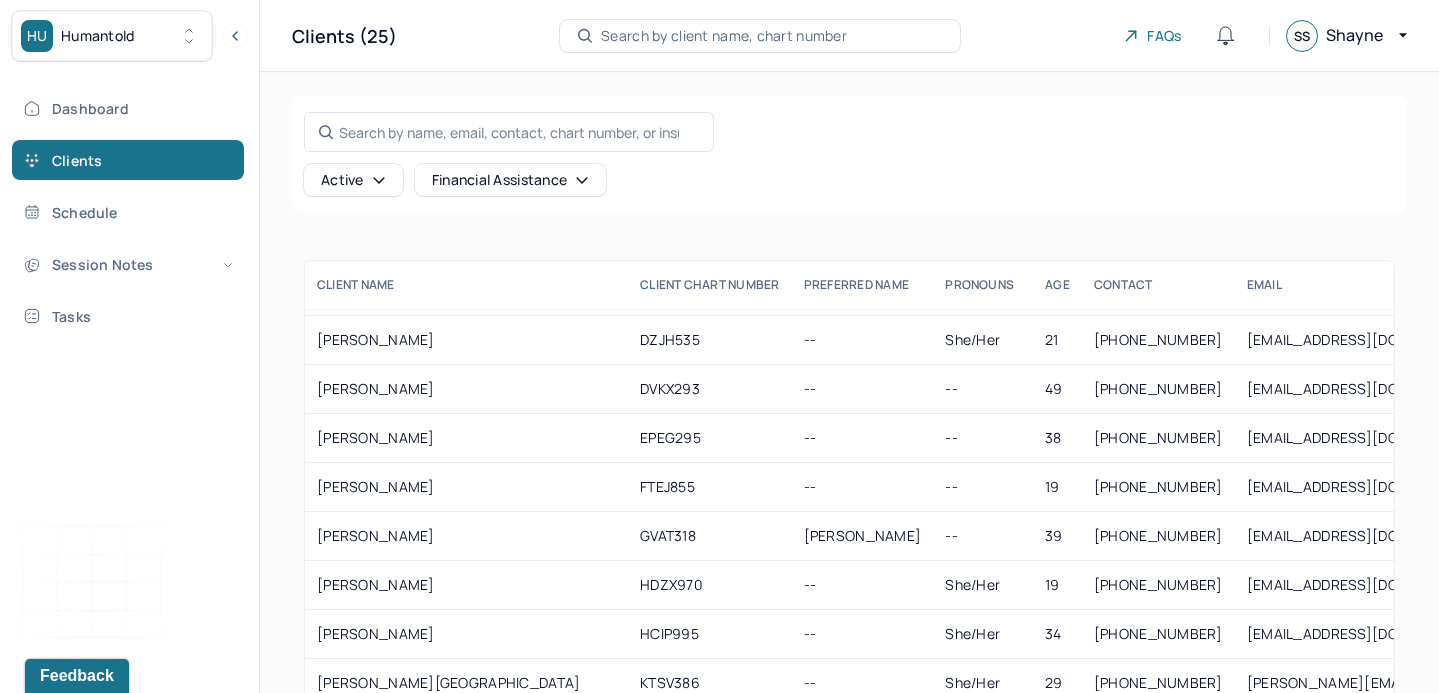 scroll, scrollTop: 145, scrollLeft: 0, axis: vertical 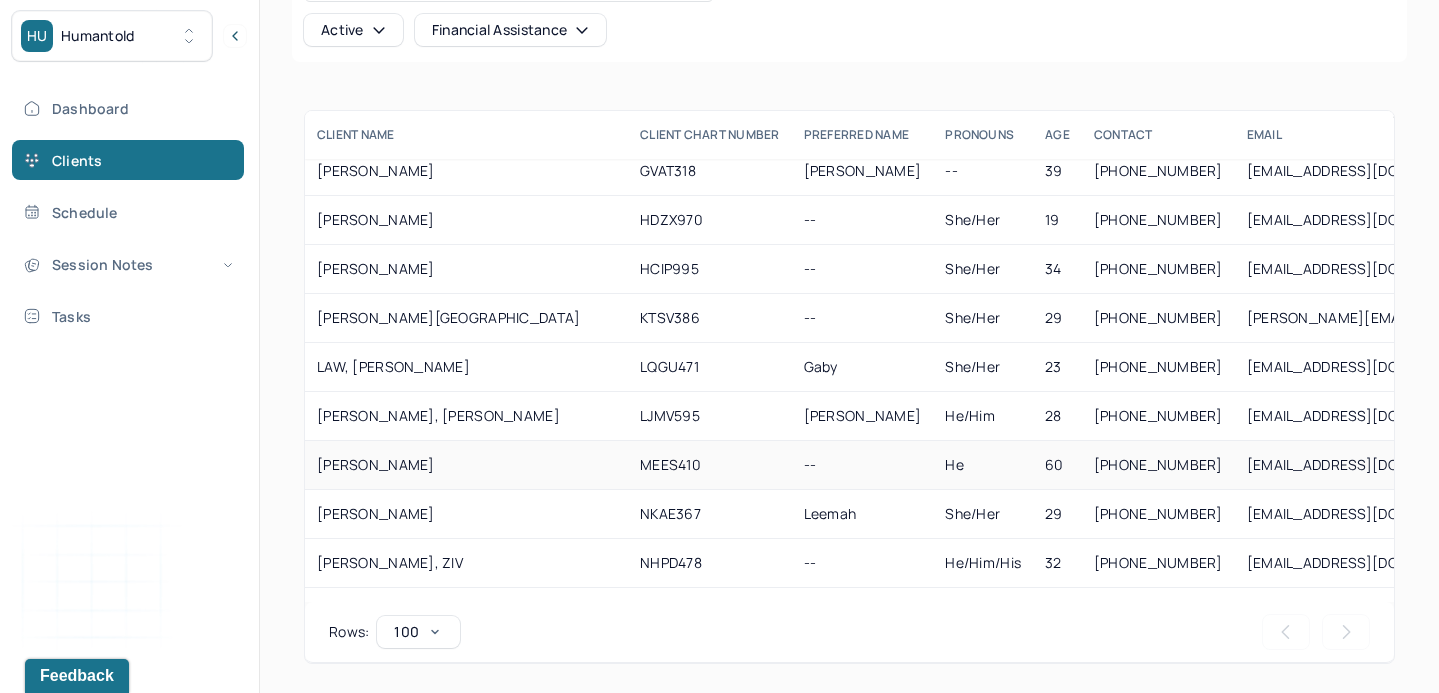 click on "[PERSON_NAME]" at bounding box center (466, 465) 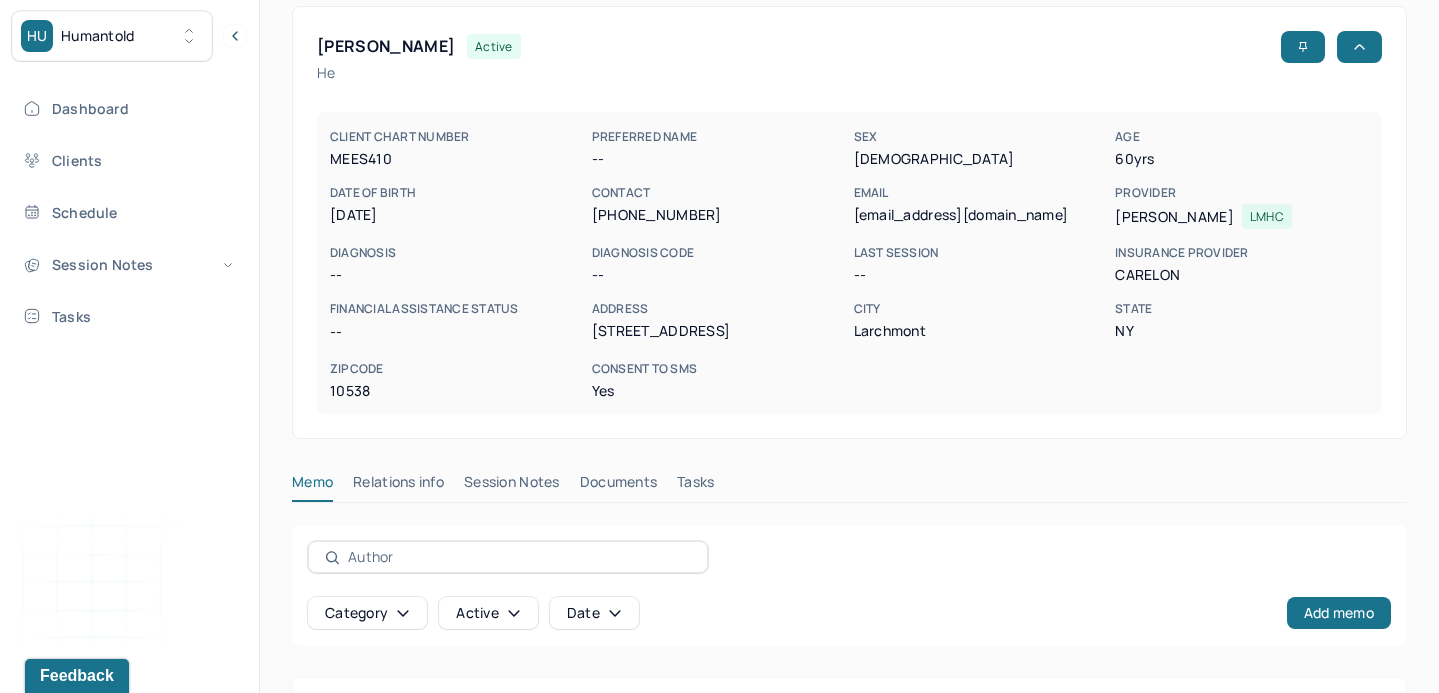 scroll, scrollTop: 92, scrollLeft: 0, axis: vertical 